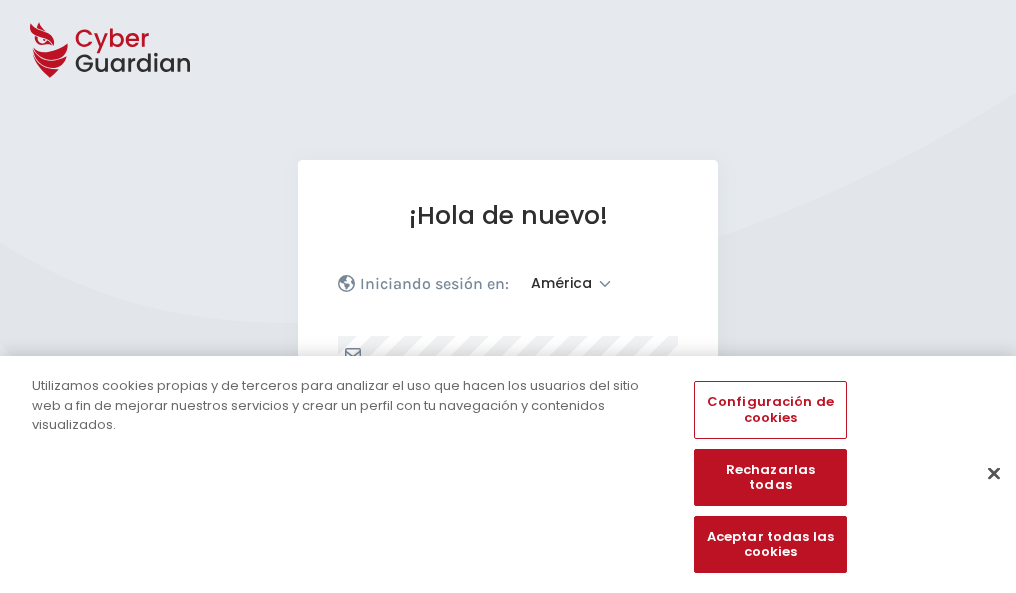 select on "América" 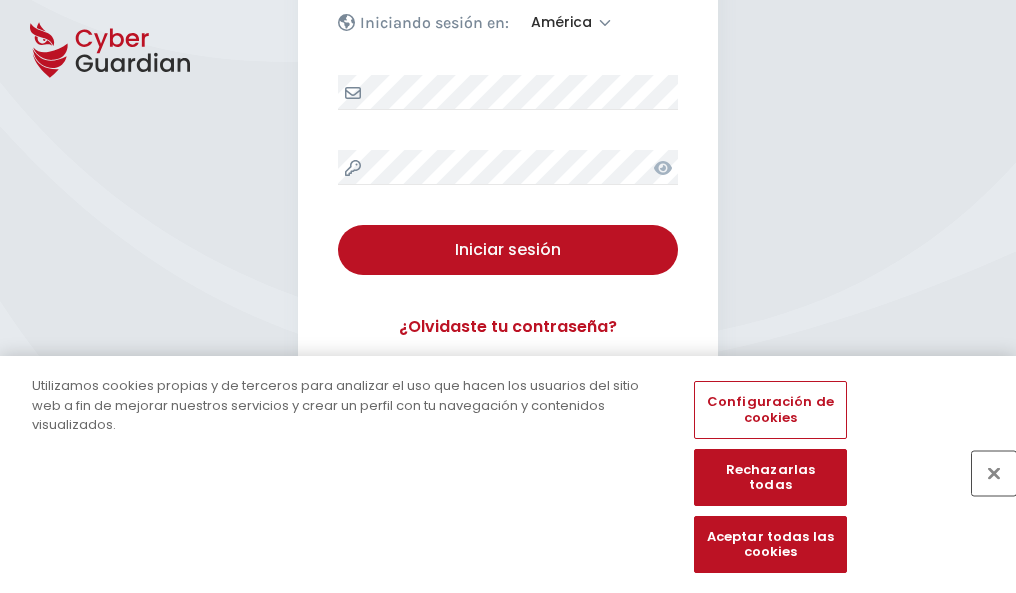 click at bounding box center [994, 473] 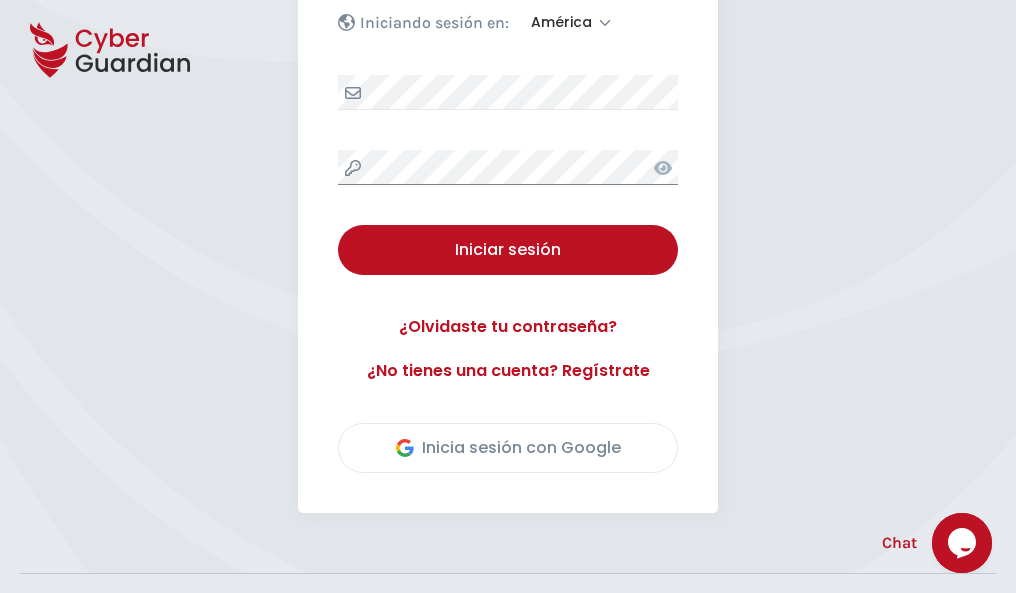 scroll, scrollTop: 454, scrollLeft: 0, axis: vertical 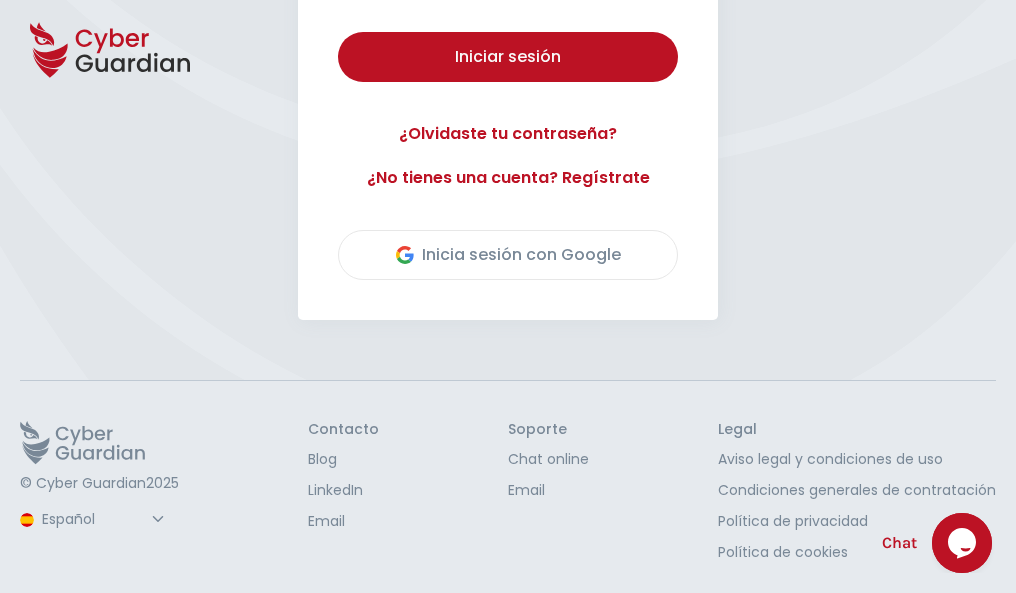type 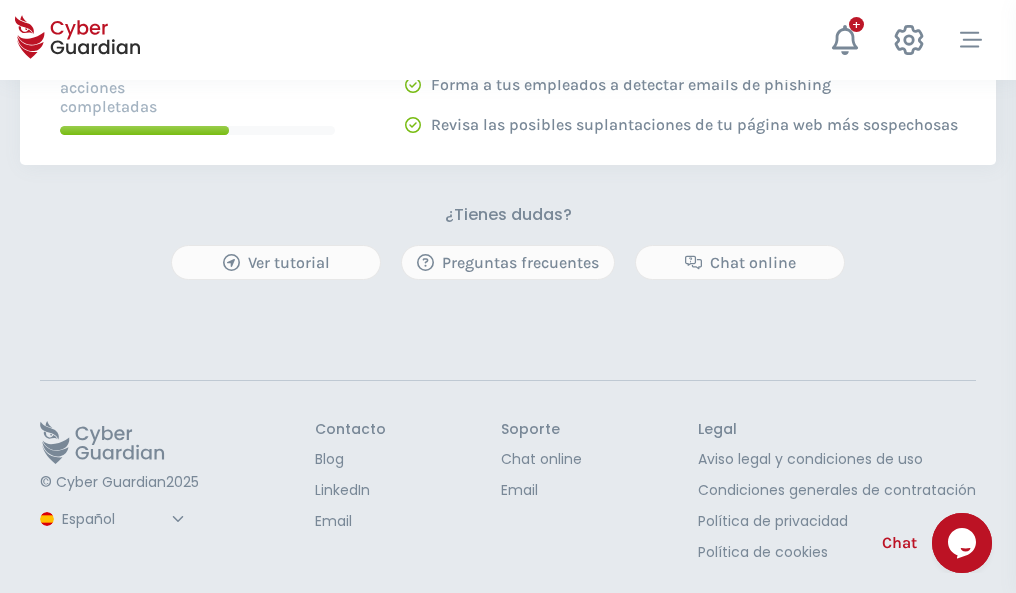 scroll, scrollTop: 0, scrollLeft: 0, axis: both 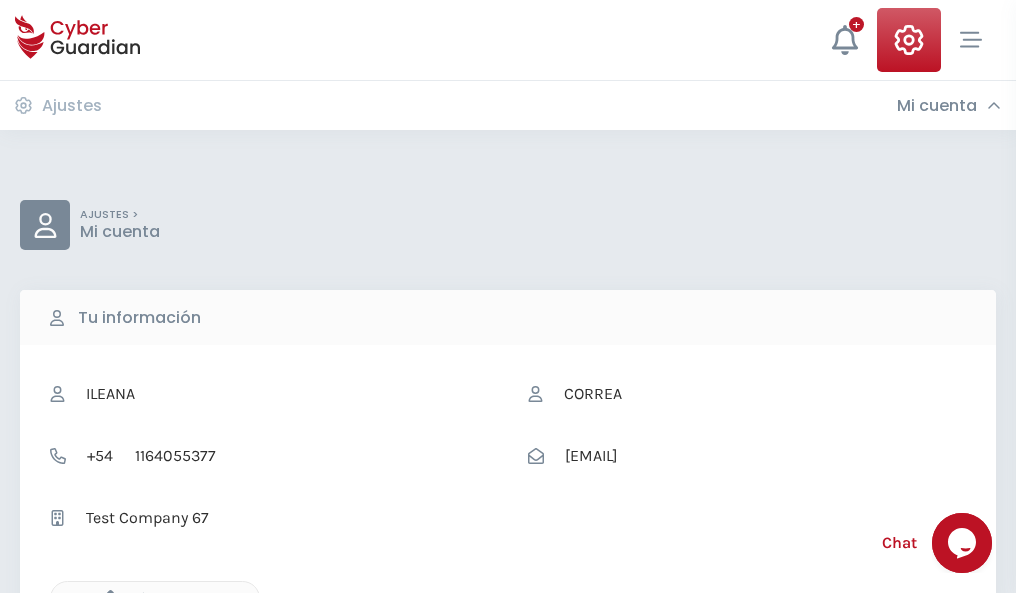 click 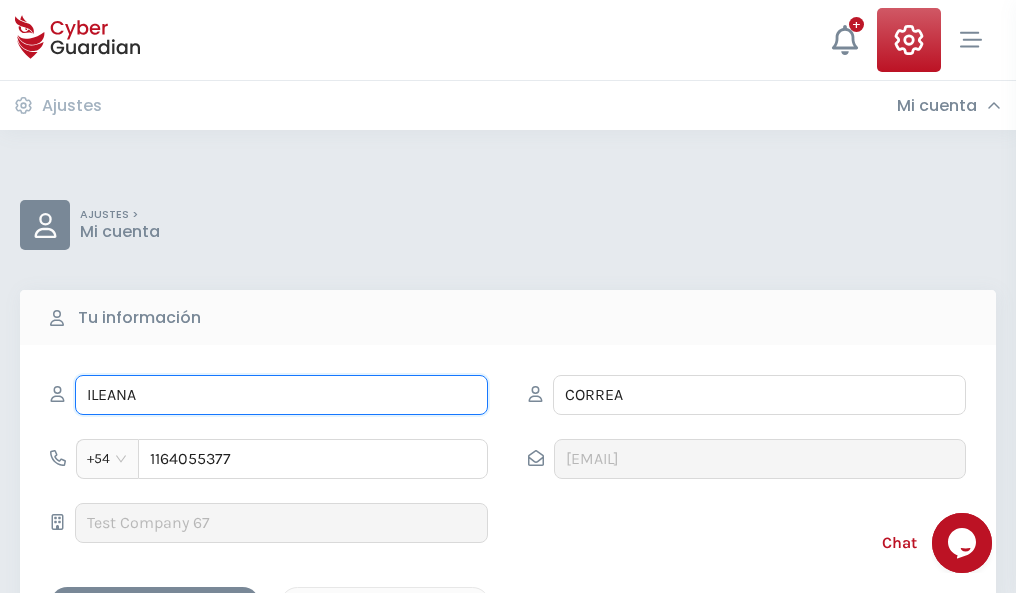 click on "ILEANA" at bounding box center (281, 395) 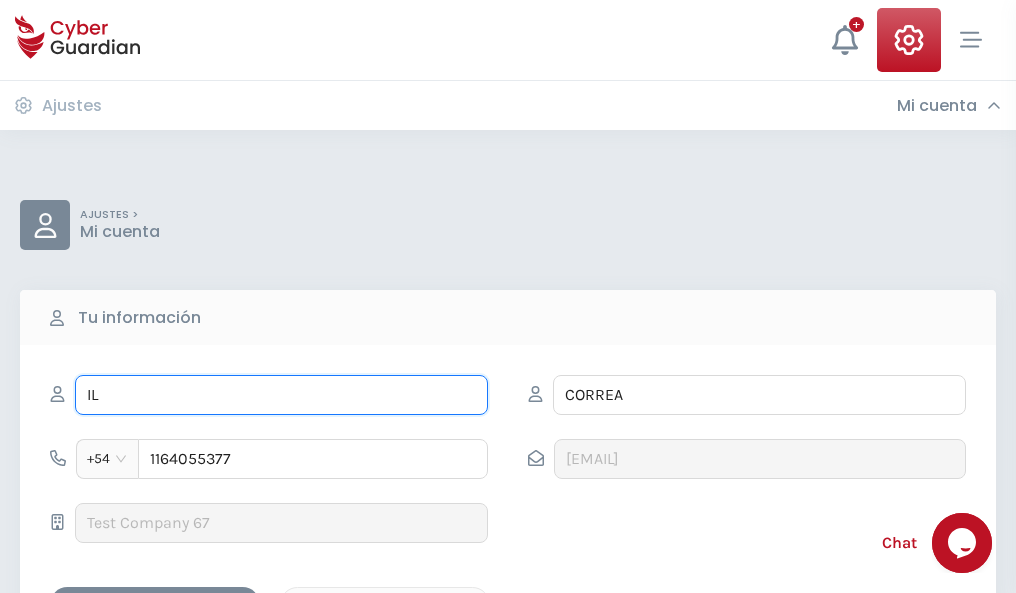 type on "I" 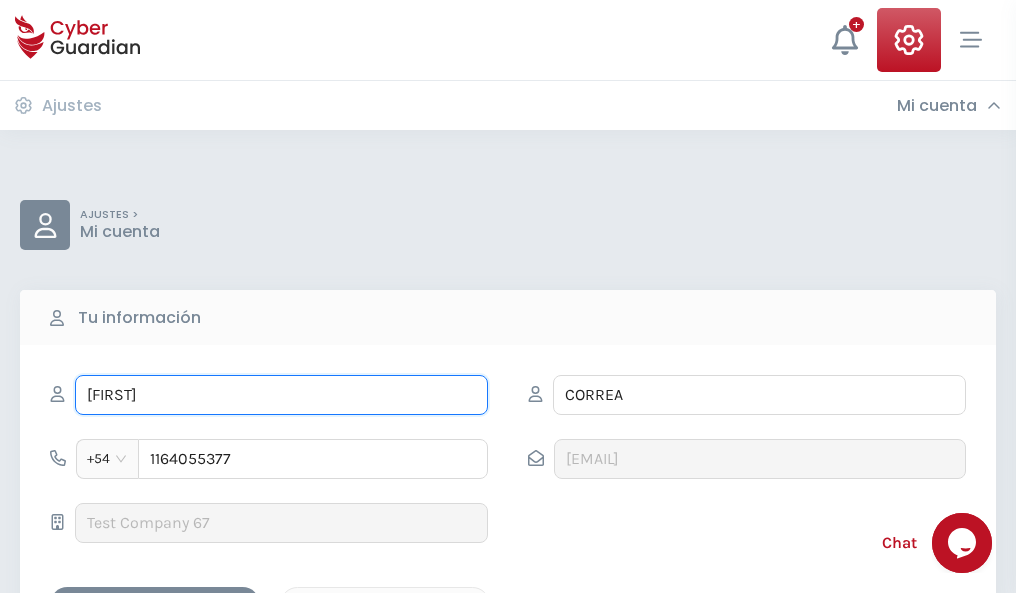 type on "Lucho" 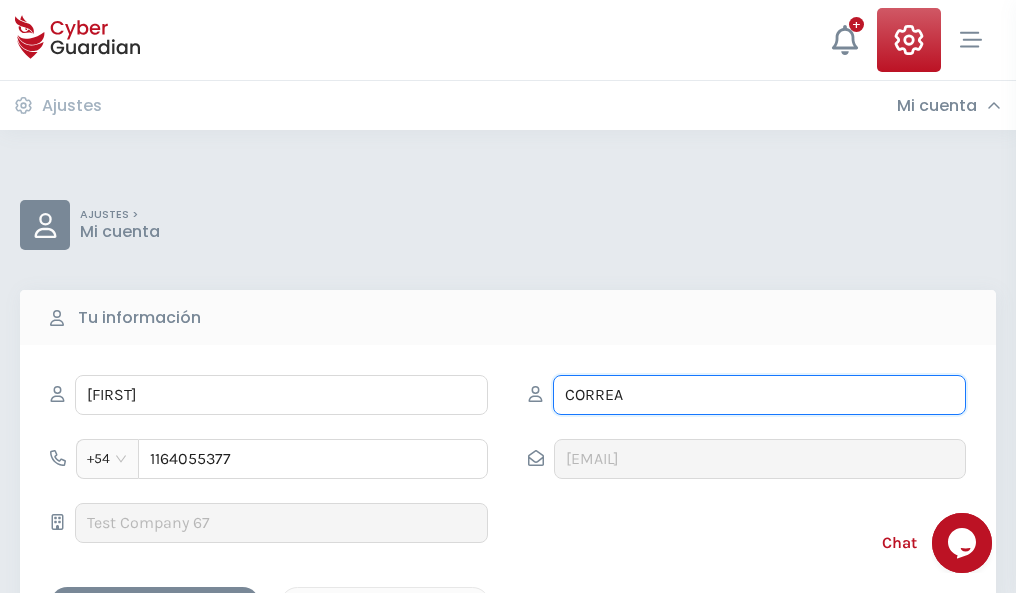 click on "CORREA" at bounding box center [759, 395] 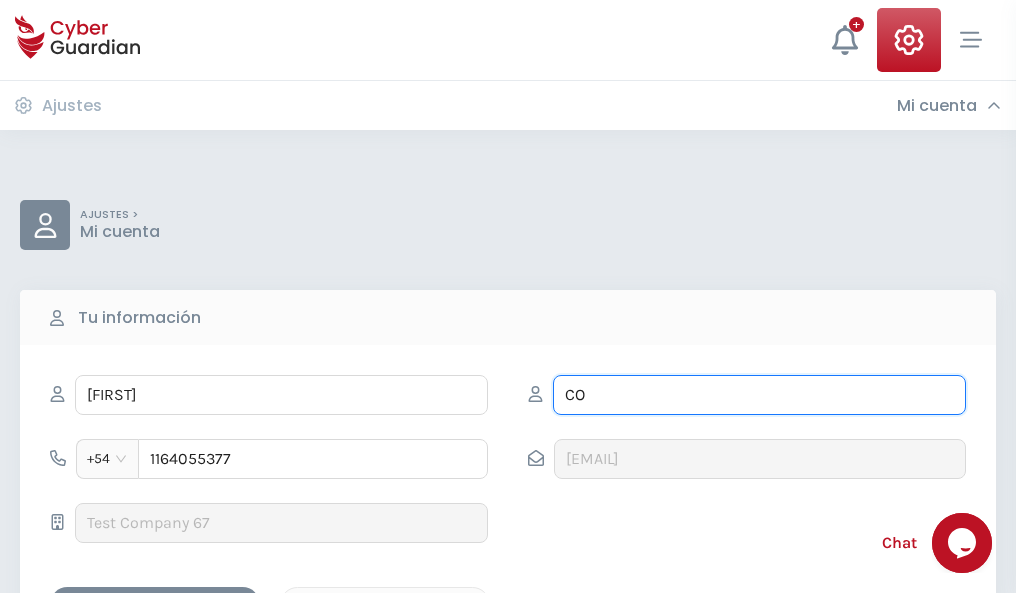 type on "C" 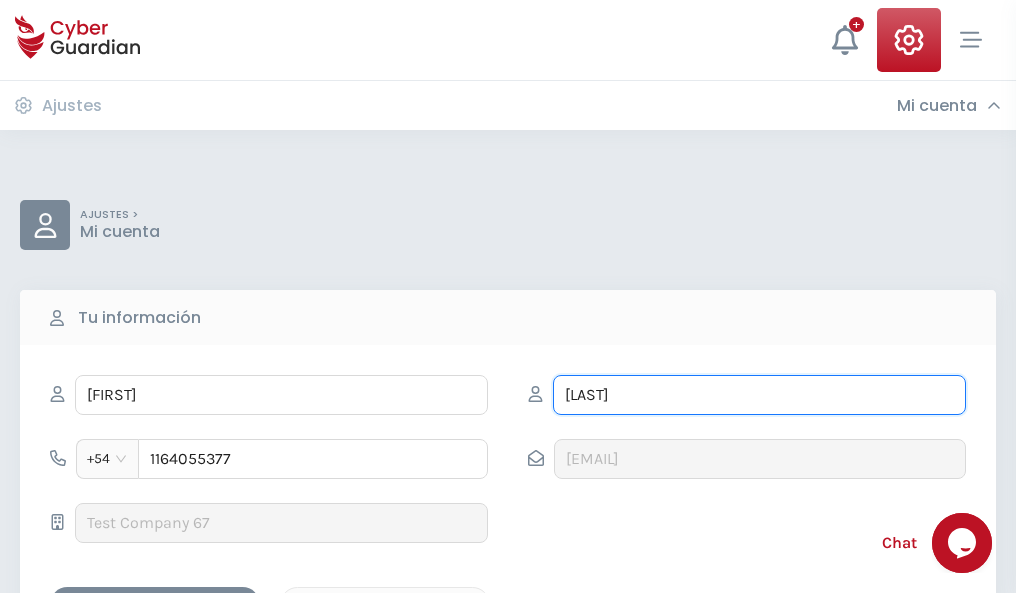type on "Morante" 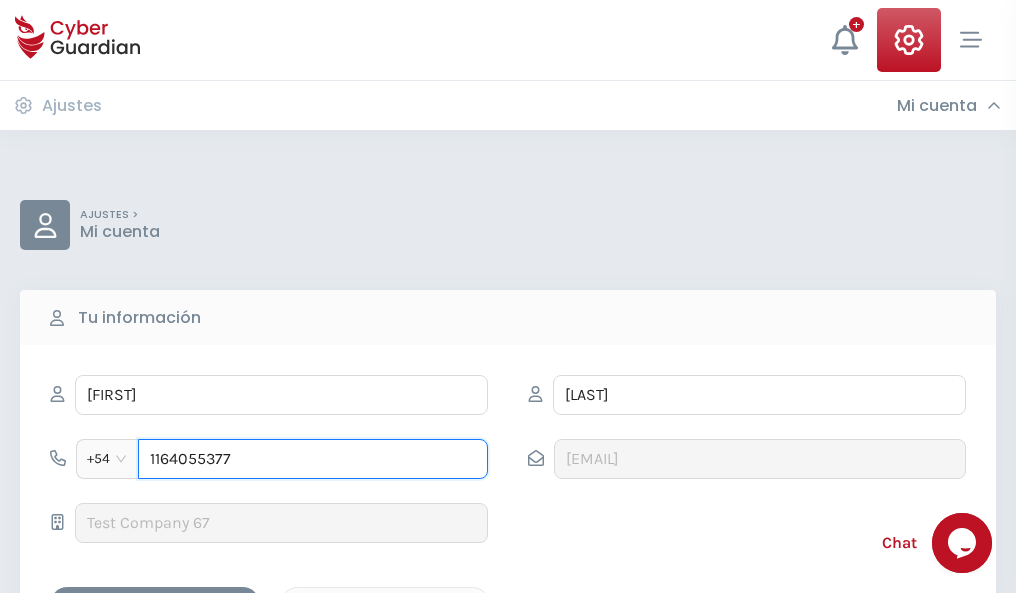 click on "1164055377" at bounding box center [313, 459] 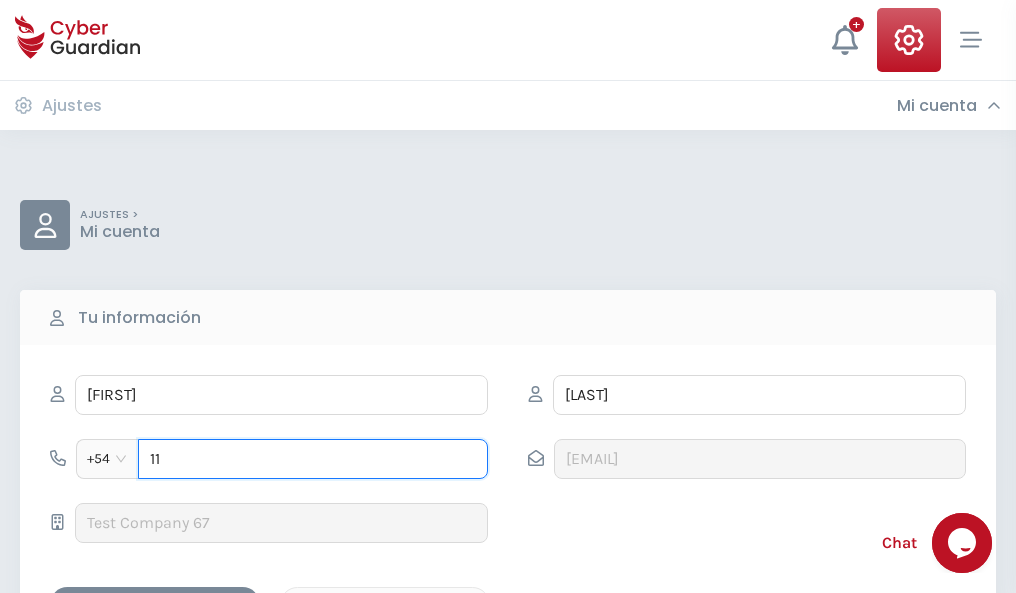 type on "1" 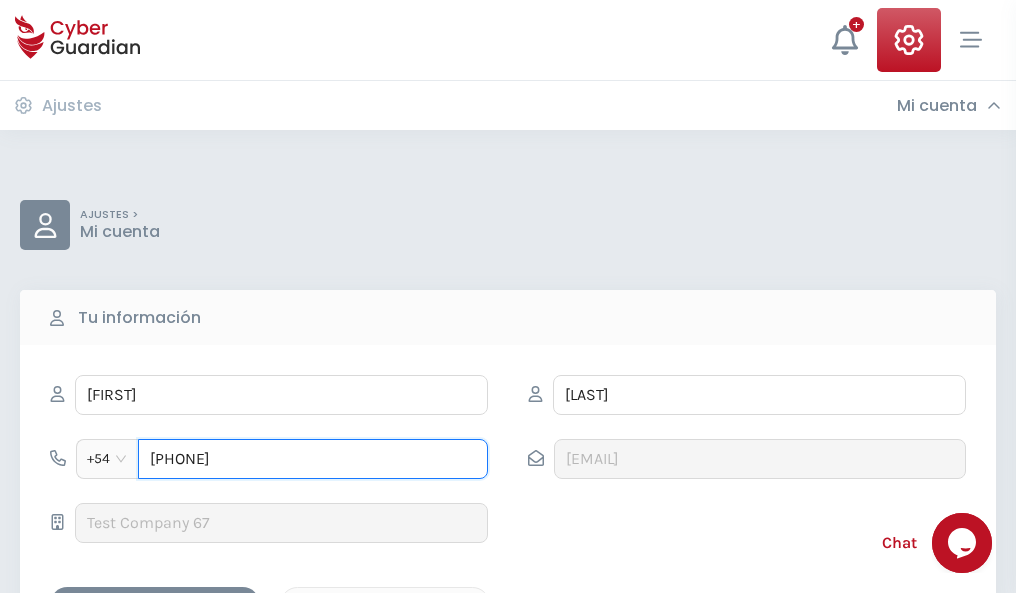 type on "4942066823" 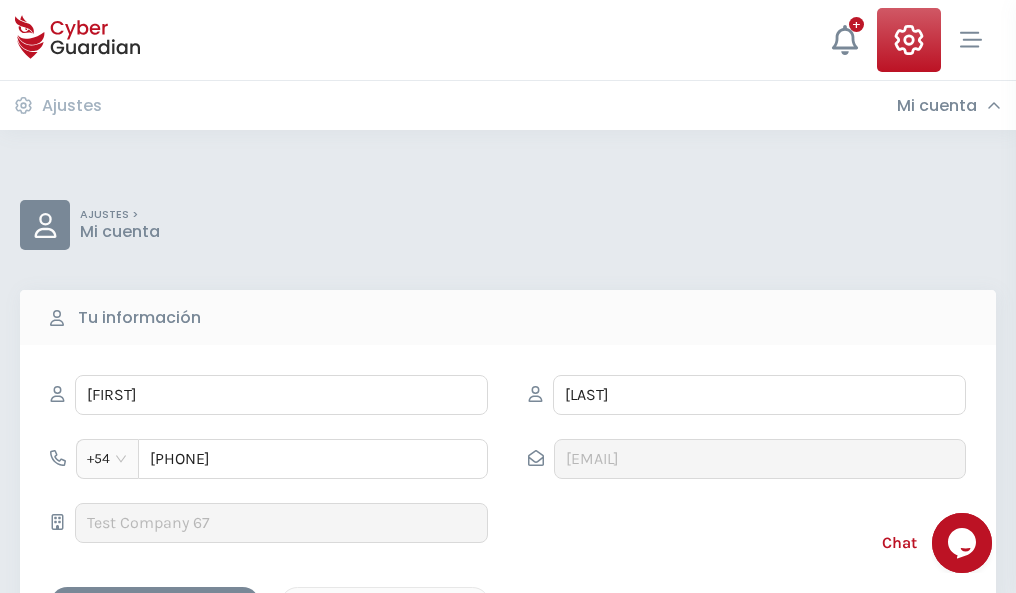 click on "Cancelar" at bounding box center [385, 604] 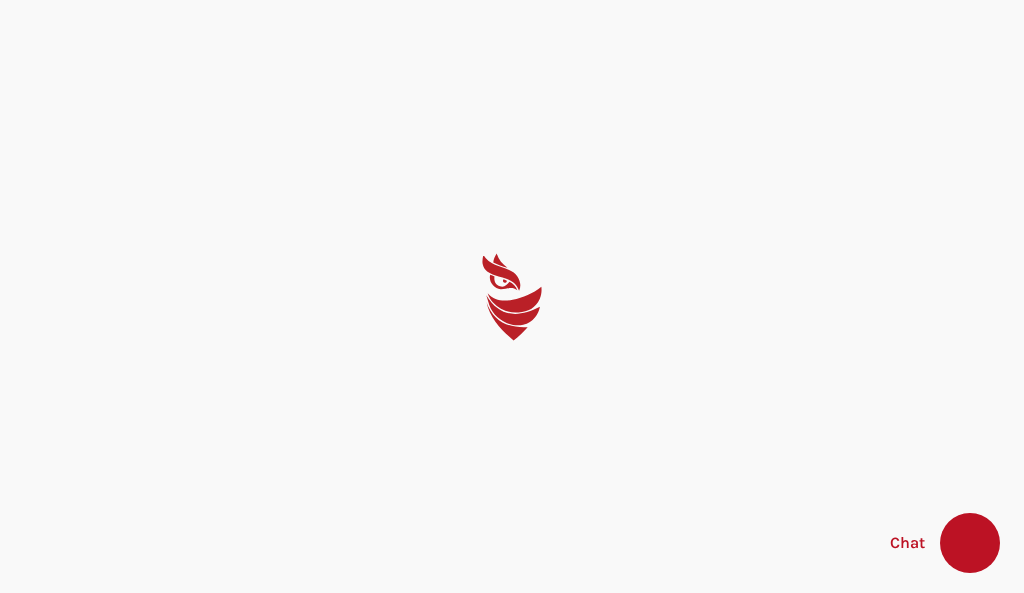 scroll, scrollTop: 0, scrollLeft: 0, axis: both 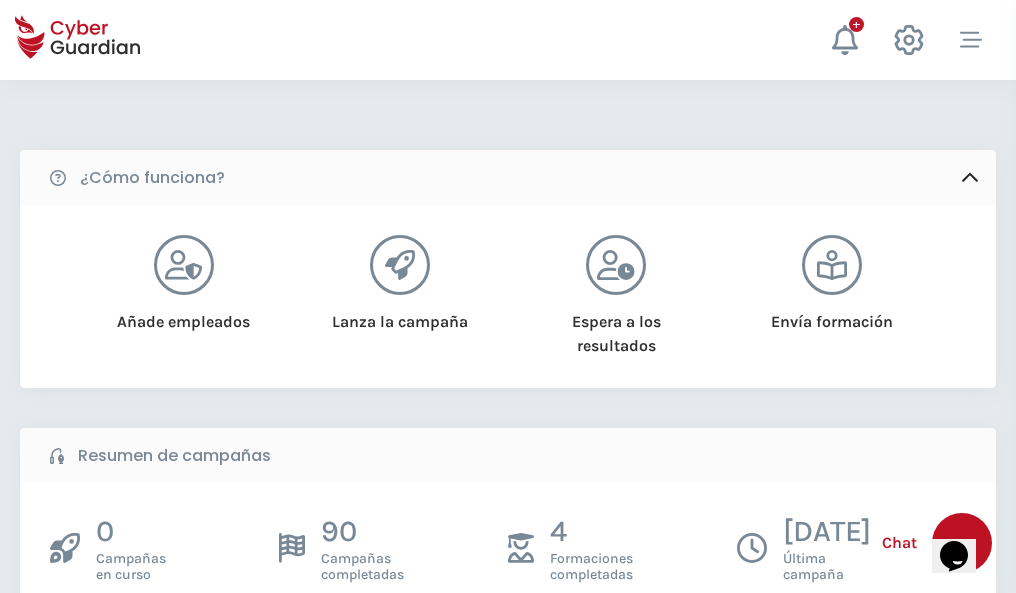 click on "Crear una campaña" at bounding box center [155, 645] 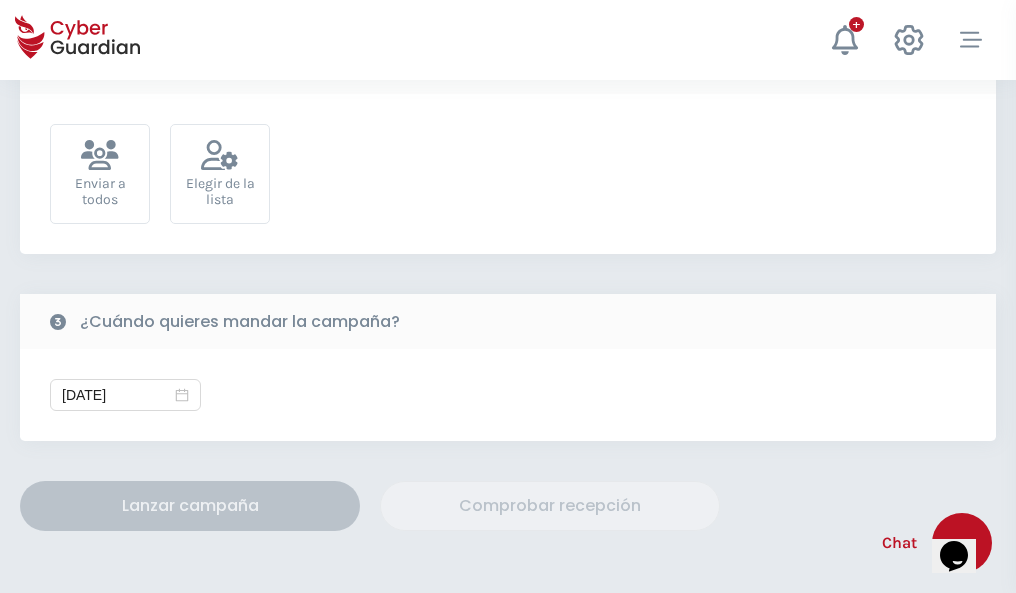 scroll, scrollTop: 732, scrollLeft: 0, axis: vertical 